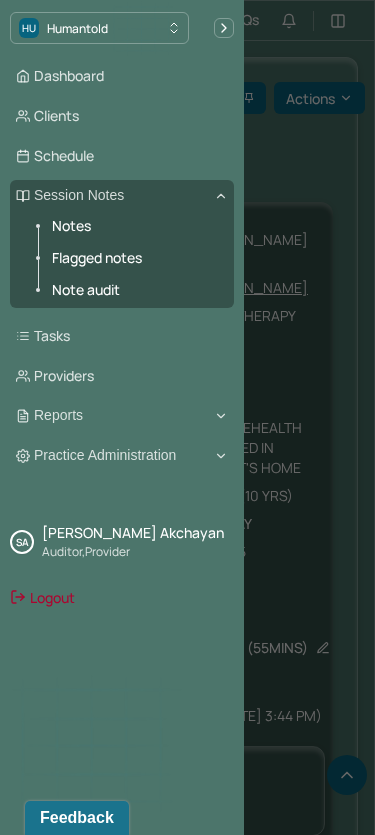 scroll, scrollTop: 1070, scrollLeft: 0, axis: vertical 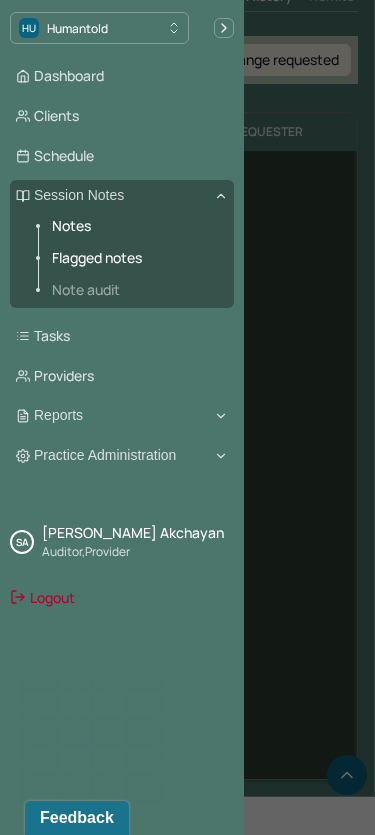 drag, startPoint x: 90, startPoint y: 68, endPoint x: 90, endPoint y: 294, distance: 226 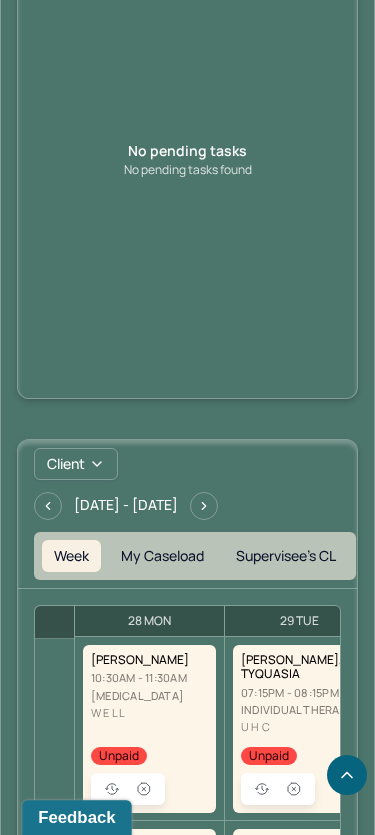 click on "Feedback" at bounding box center (76, 818) 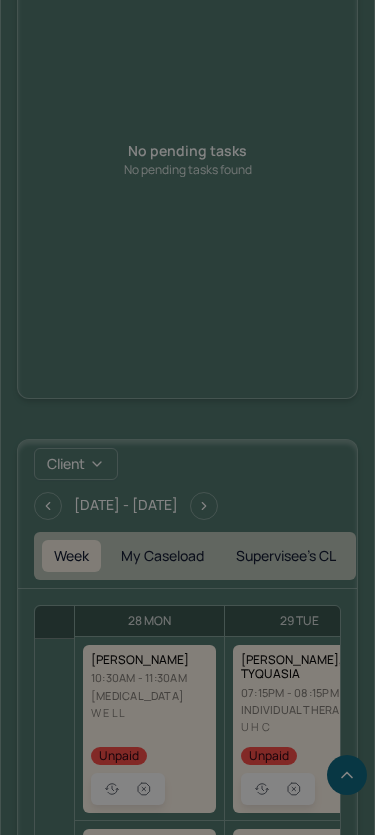 scroll, scrollTop: 0, scrollLeft: 0, axis: both 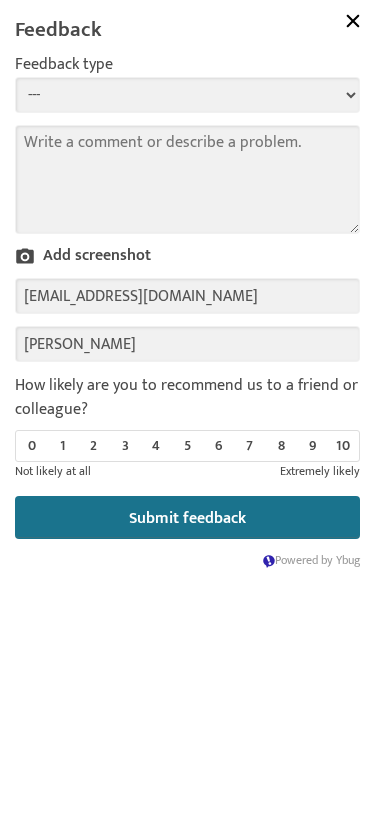 click on "Comment" at bounding box center [187, 179] 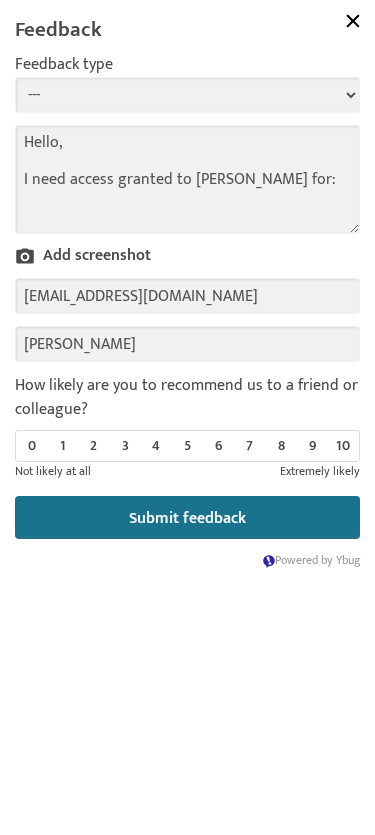 click on "Hello,
I need access granted to [PERSON_NAME] for:" at bounding box center (187, 179) 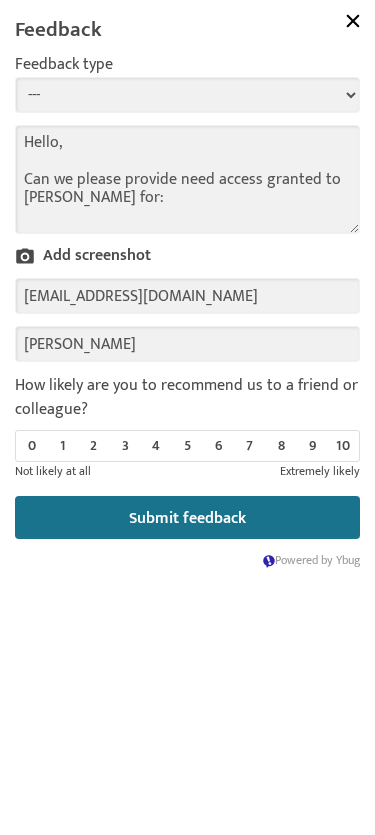 click on "Hello,
Can we please provide need access granted to [PERSON_NAME] for:" at bounding box center (187, 179) 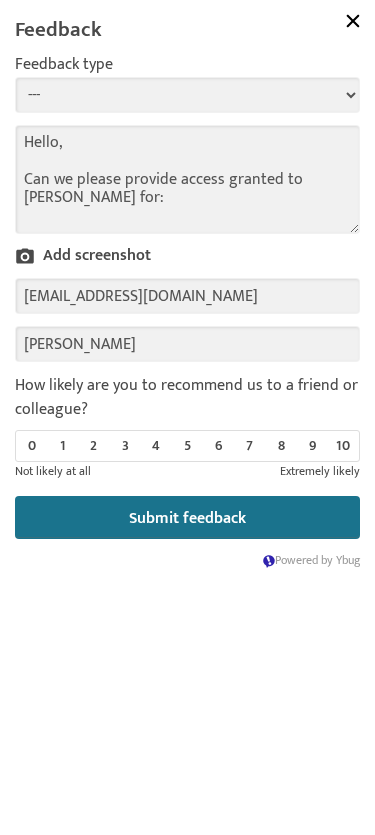 drag, startPoint x: 192, startPoint y: 184, endPoint x: -1, endPoint y: -845, distance: 1046.9431 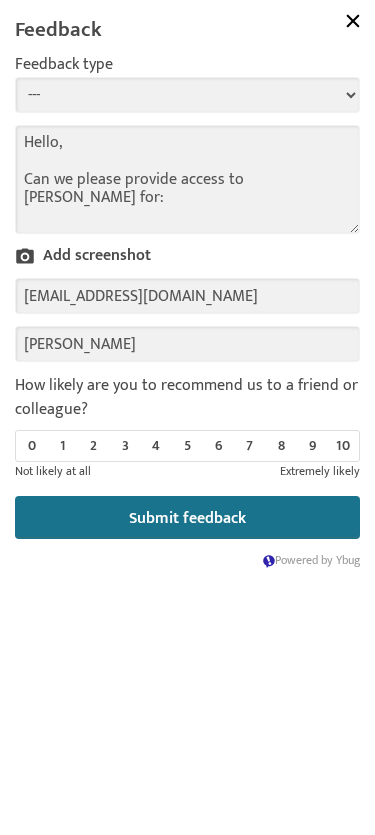 click on "Hello,
Can we please provide access to [PERSON_NAME] for:" at bounding box center [187, 179] 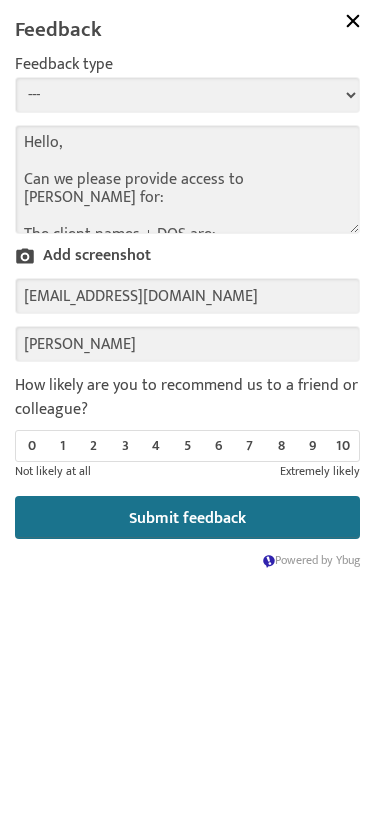 scroll, scrollTop: 0, scrollLeft: 0, axis: both 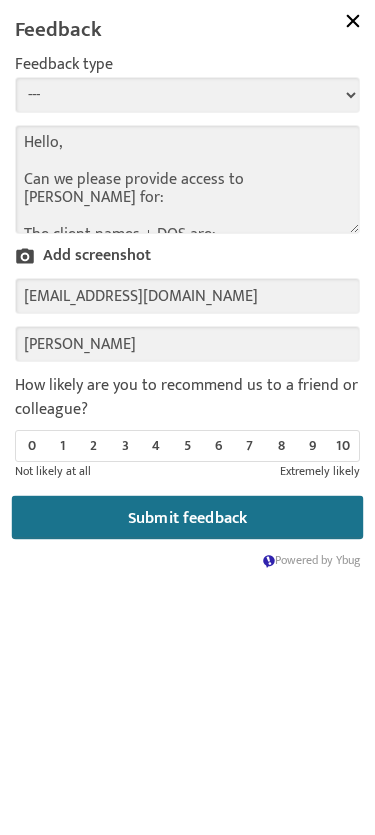 type on "Hello,
Can we please provide access to [PERSON_NAME] for:
The client names + DOS are:
[PERSON_NAME], [DATE]
[PERSON_NAME], [DATE]
[PERSON_NAME], [DATE]
[PERSON_NAME], [DATE]" 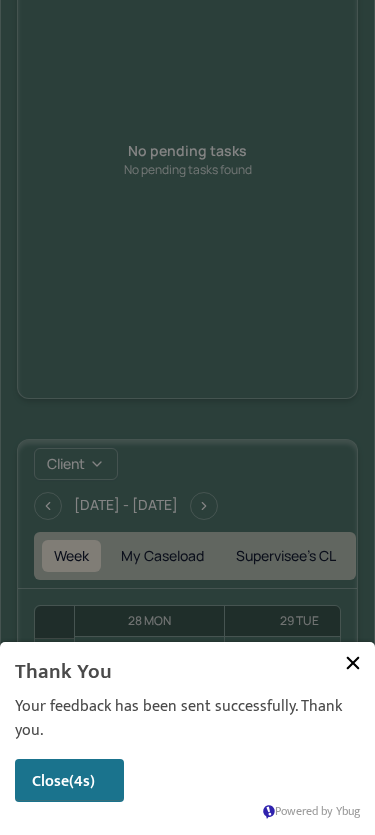 click on "Powered by Ybug" at bounding box center [187, 811] 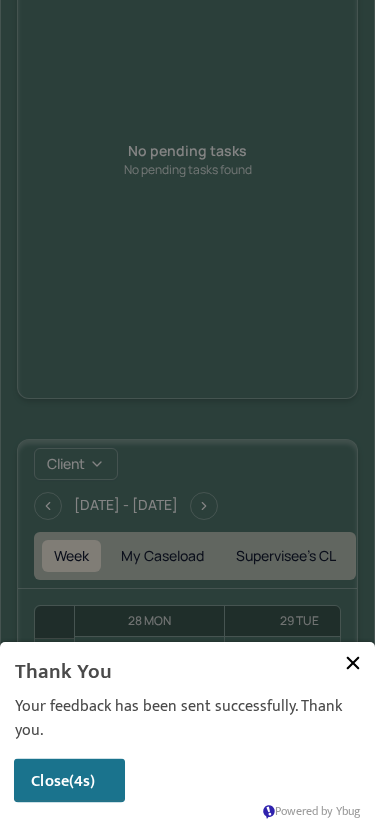 click on "Close  (4s)" at bounding box center [69, 781] 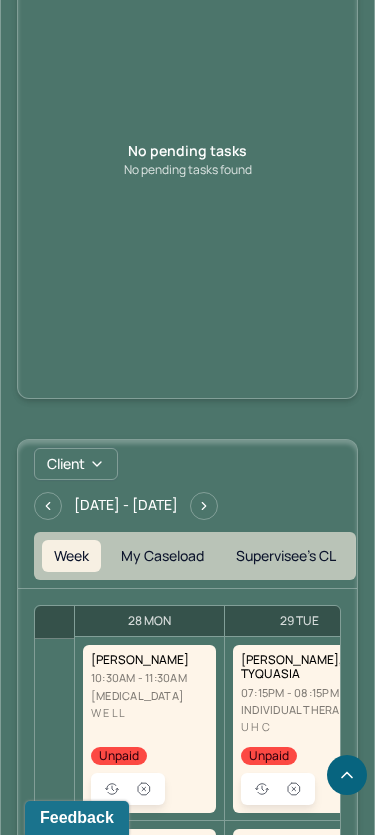 scroll, scrollTop: 0, scrollLeft: 0, axis: both 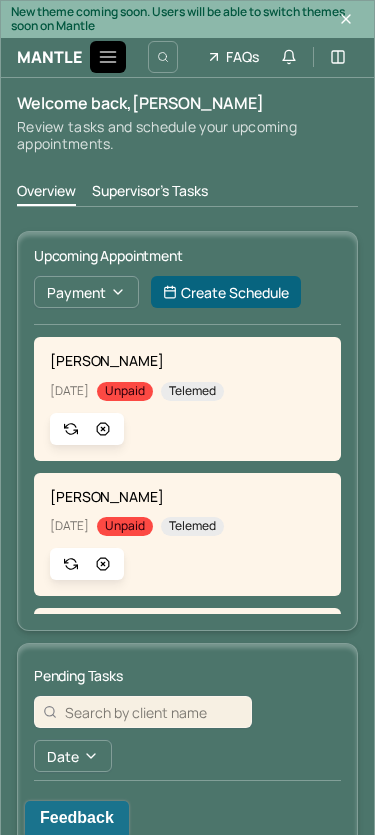 click 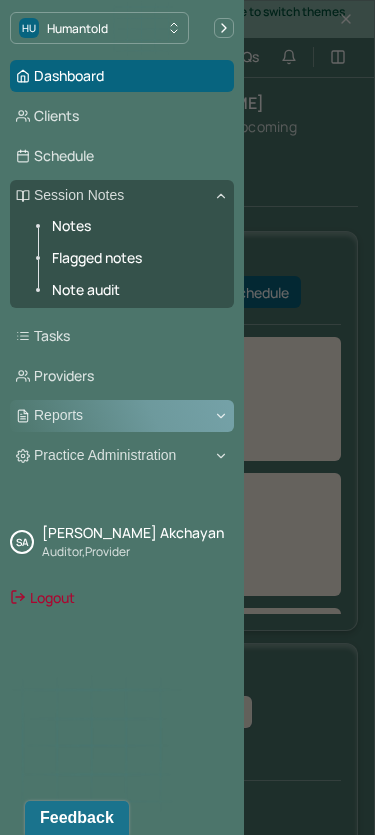 click on "Reports" at bounding box center [122, 416] 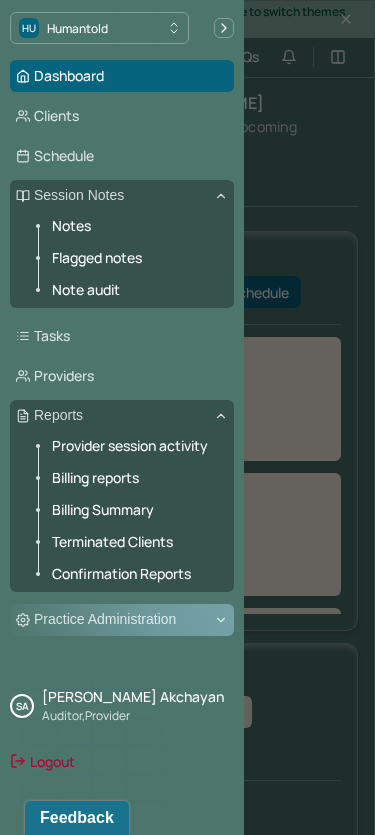 click on "Practice Administration" at bounding box center (122, 620) 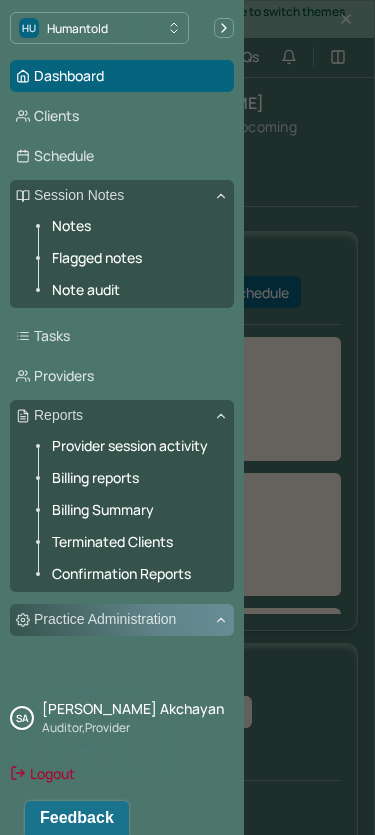 click on "Practice Administration" at bounding box center [122, 620] 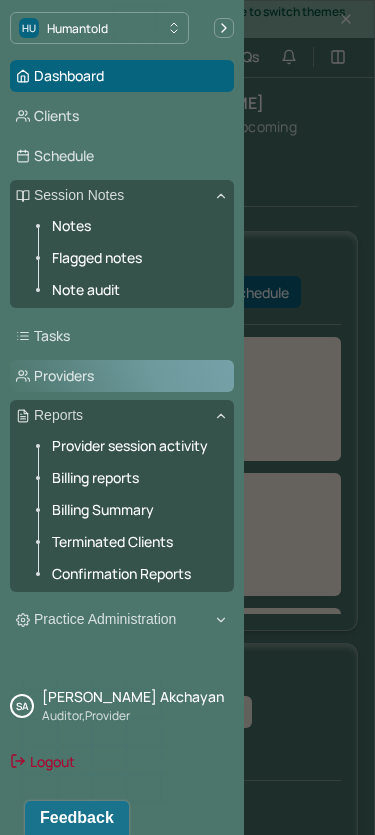 click on "Providers" at bounding box center (122, 376) 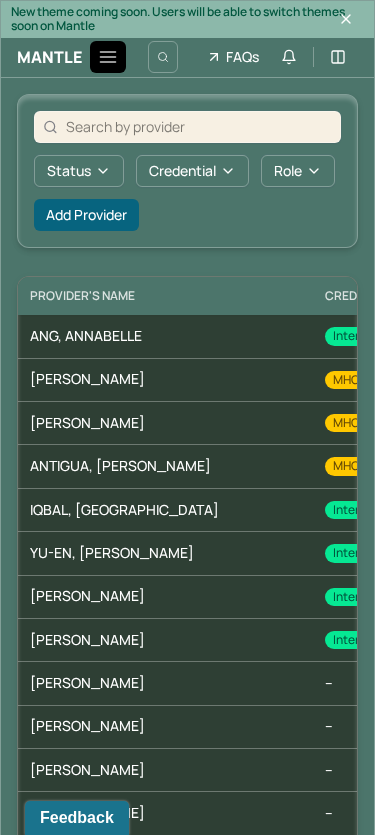 click at bounding box center [108, 57] 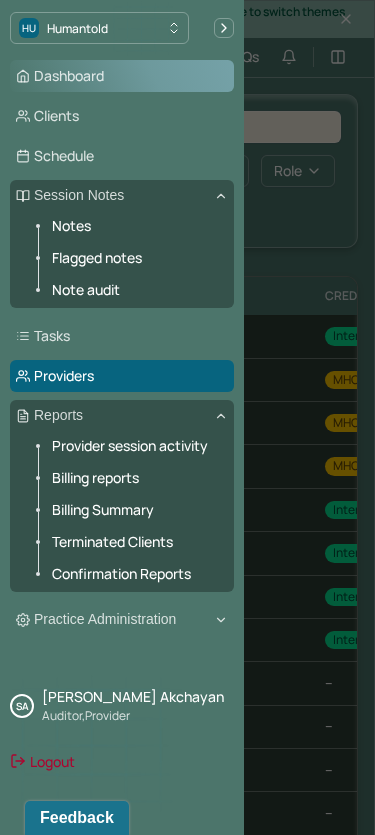click on "Dashboard" at bounding box center (122, 76) 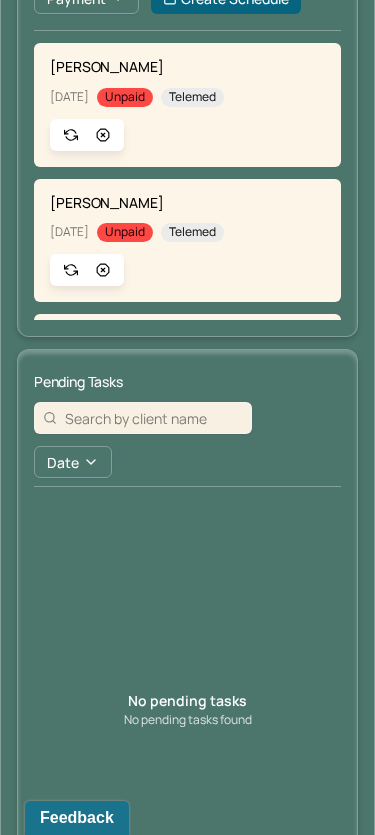 scroll, scrollTop: 305, scrollLeft: 0, axis: vertical 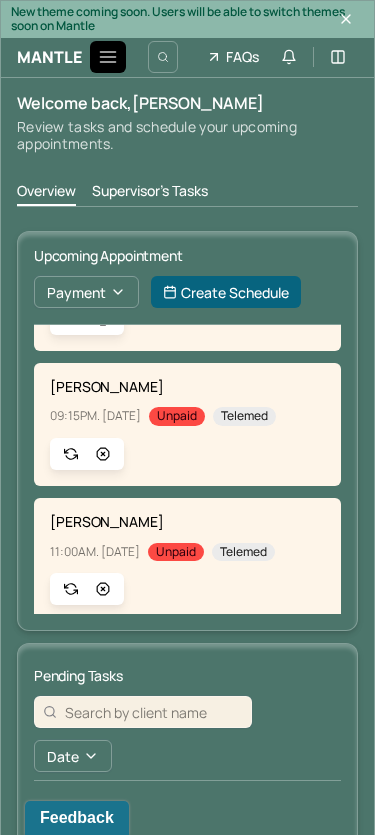 click 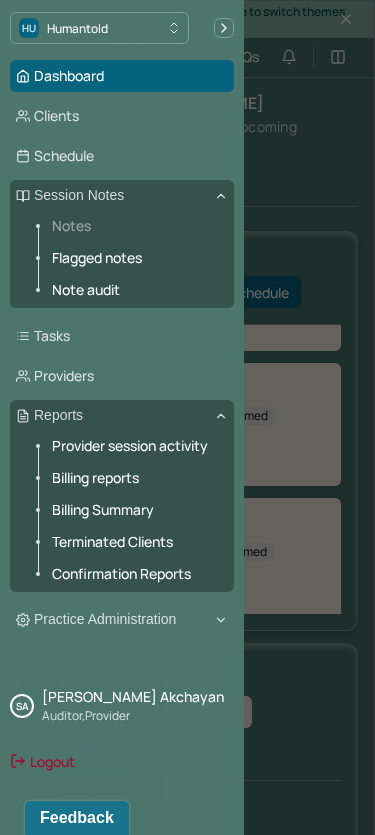 click on "Notes" at bounding box center [135, 226] 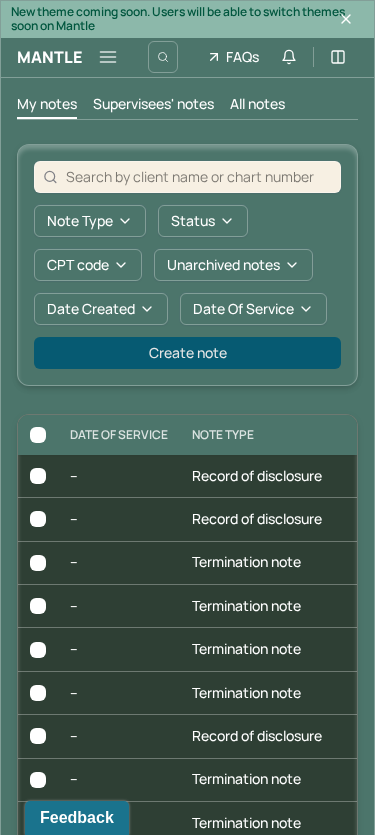 scroll, scrollTop: 0, scrollLeft: -3, axis: horizontal 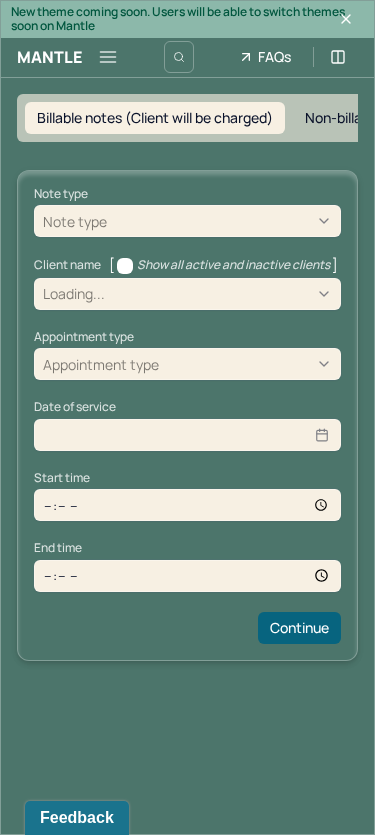 click at bounding box center [221, 221] 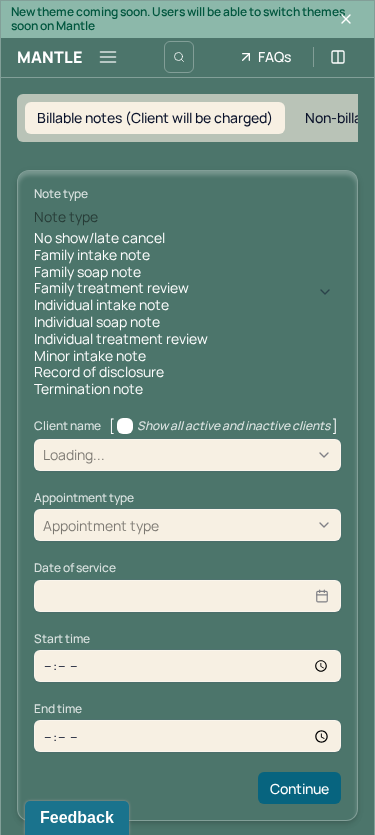 click on "Family soap note" at bounding box center (187, 272) 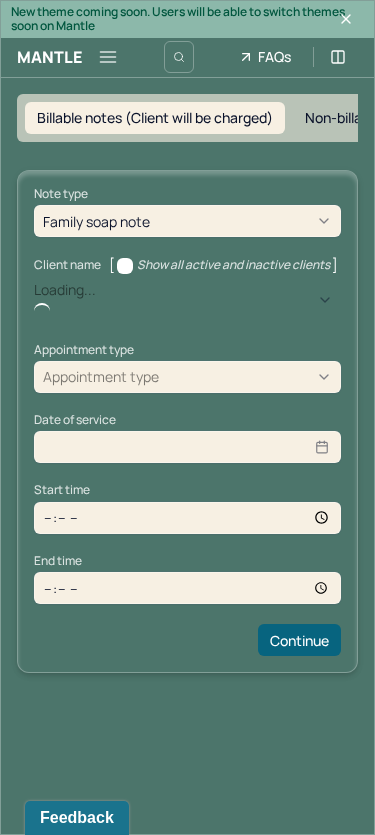 click on "Loading..." at bounding box center [65, 290] 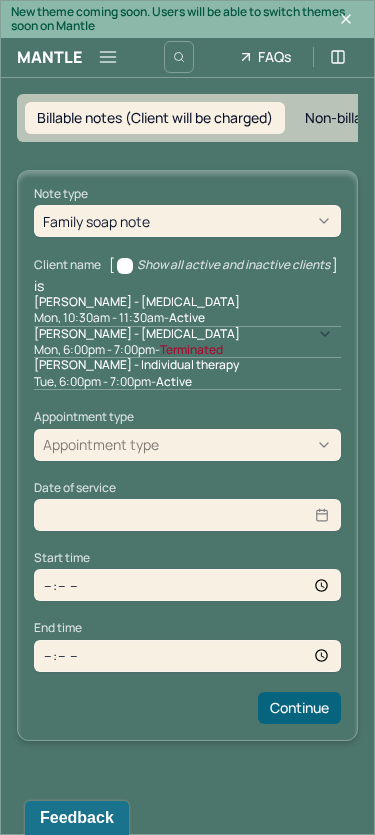 type on "i" 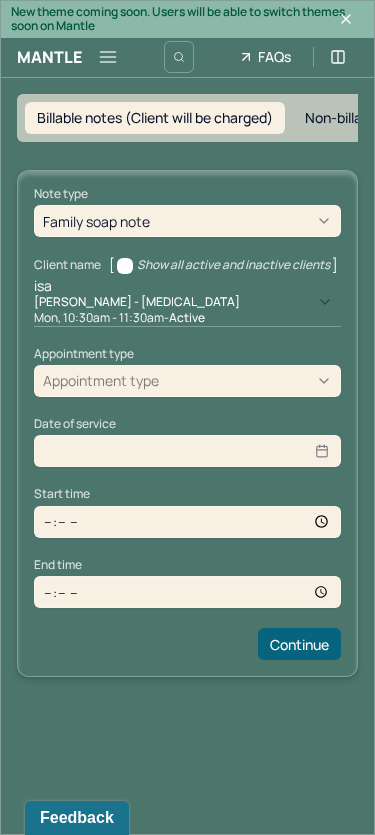 click on "Mon, 10:30am - 11:30am  -  active" at bounding box center (187, 318) 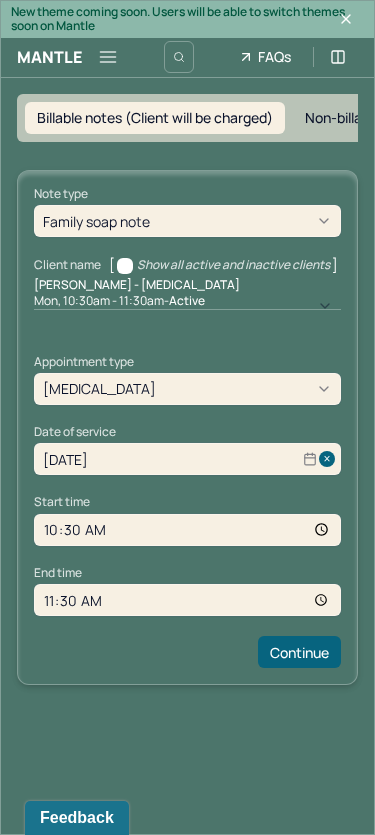 click on "11:30" at bounding box center (187, 600) 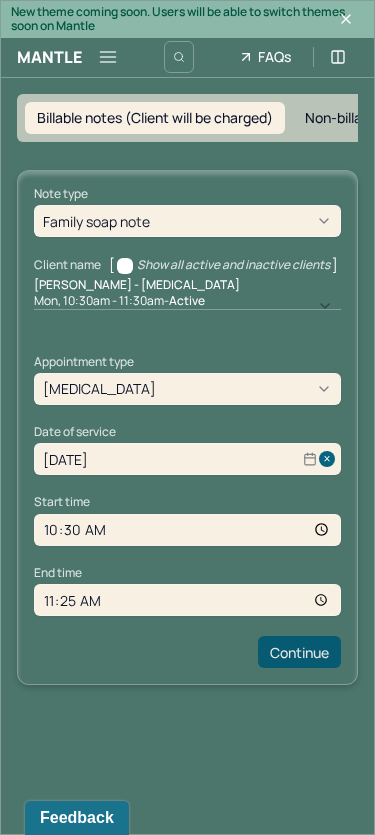 click on "Continue" at bounding box center (299, 652) 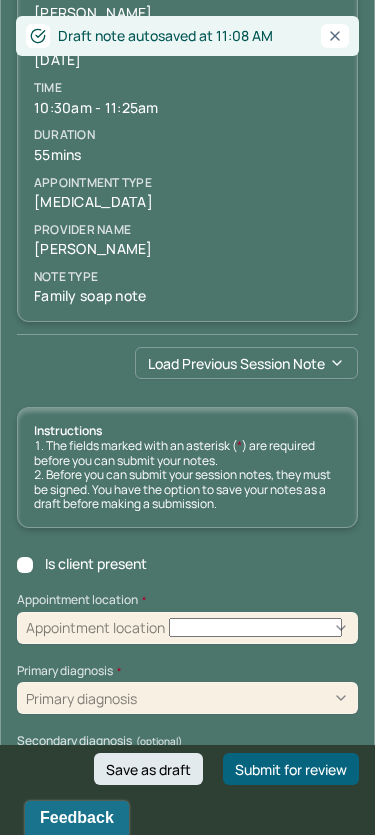 scroll, scrollTop: 203, scrollLeft: 0, axis: vertical 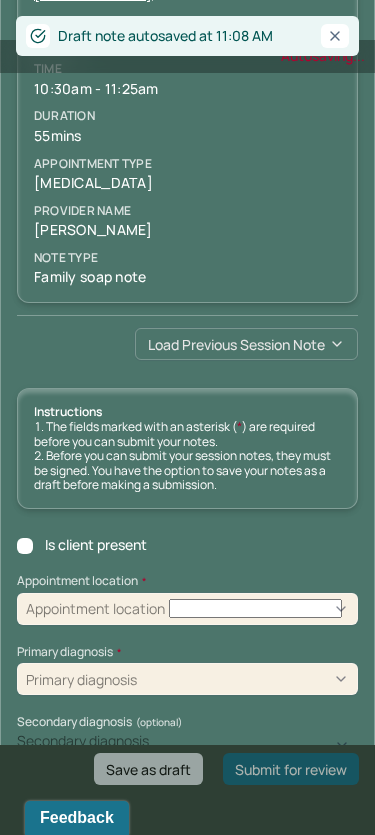 click on "Load previous session note" at bounding box center (246, 344) 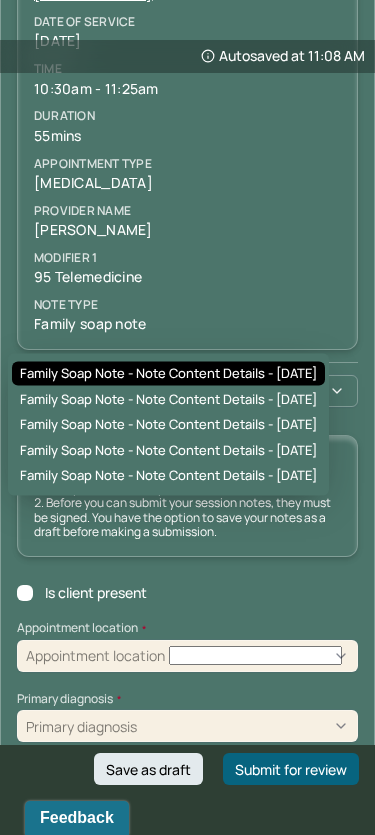 click on "Family soap note   - Note content Details -   [DATE]" at bounding box center (168, 374) 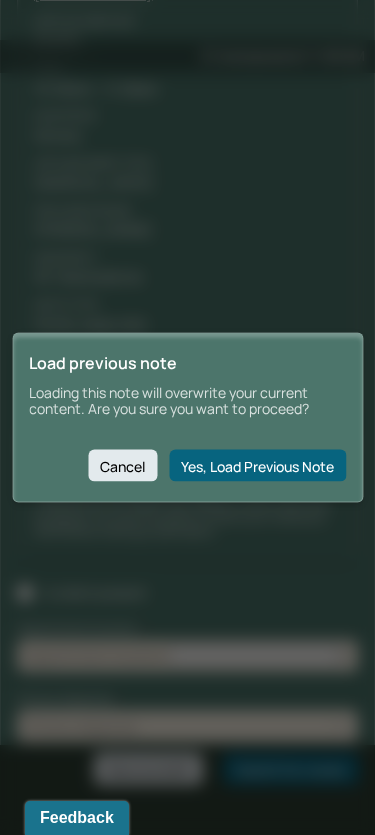 click on "Yes, Load Previous Note" at bounding box center [257, 466] 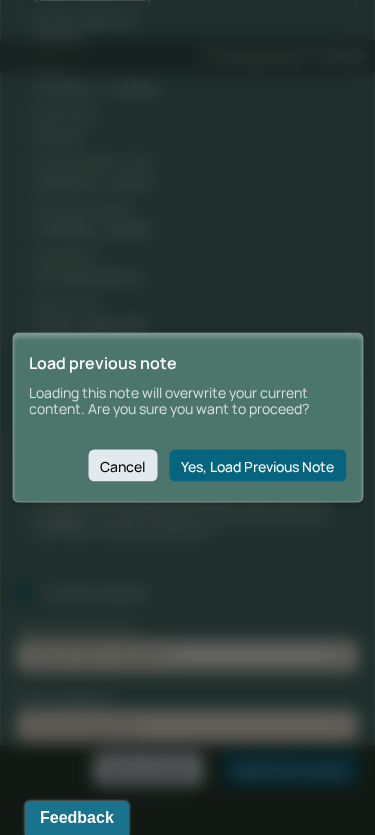 checkbox on "true" 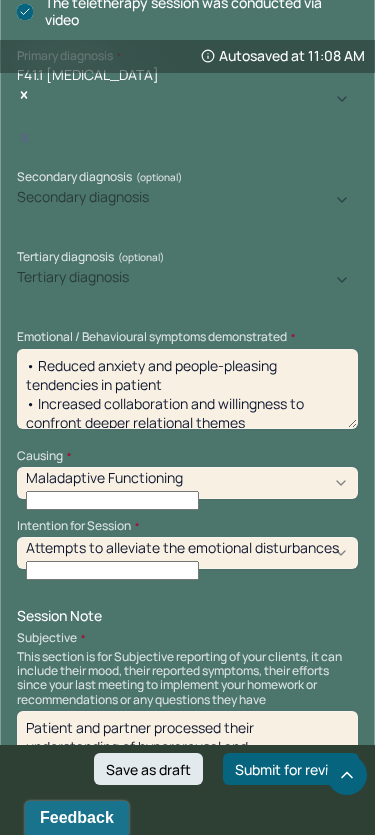 scroll, scrollTop: 1376, scrollLeft: 0, axis: vertical 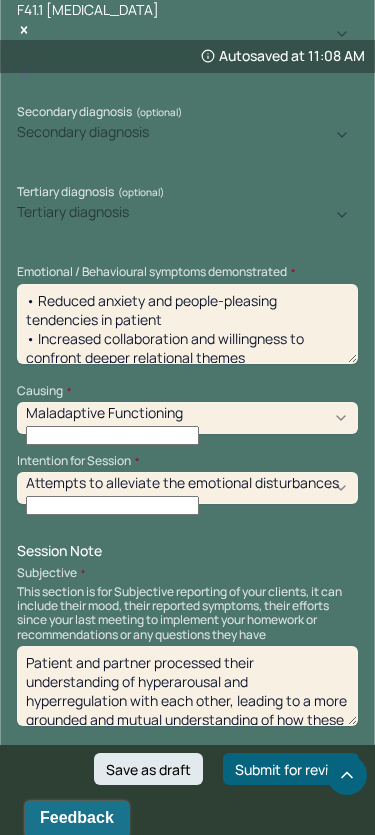 click on "• Reduced anxiety and people-pleasing tendencies in patient
• Increased collaboration and willingness to confront deeper relational themes
• Stress related to daily planning and future logistics" at bounding box center [187, 324] 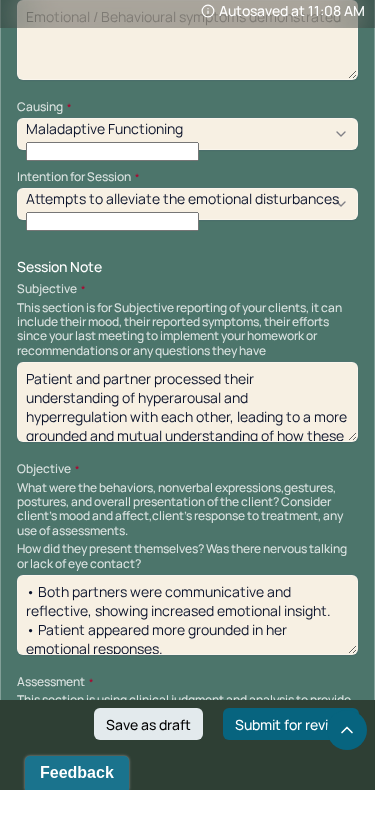 scroll, scrollTop: 1618, scrollLeft: 0, axis: vertical 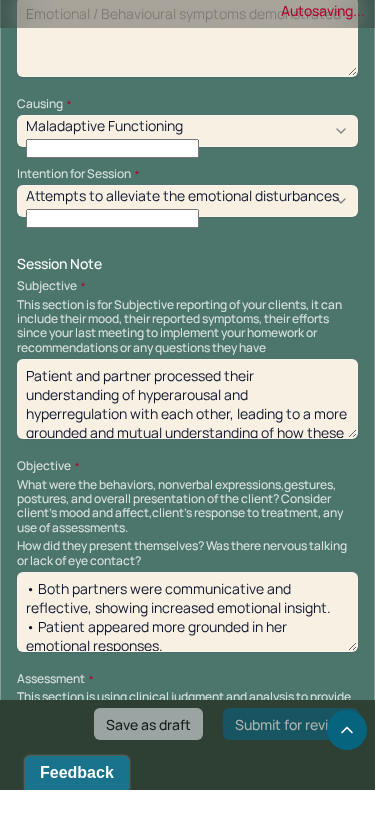 type 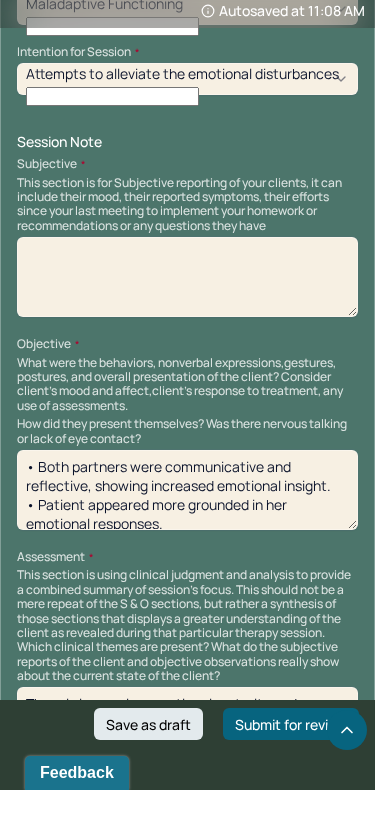 scroll, scrollTop: 1744, scrollLeft: 0, axis: vertical 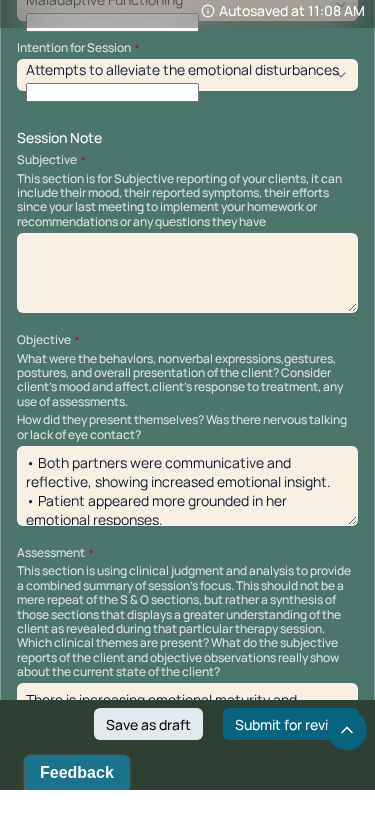 type 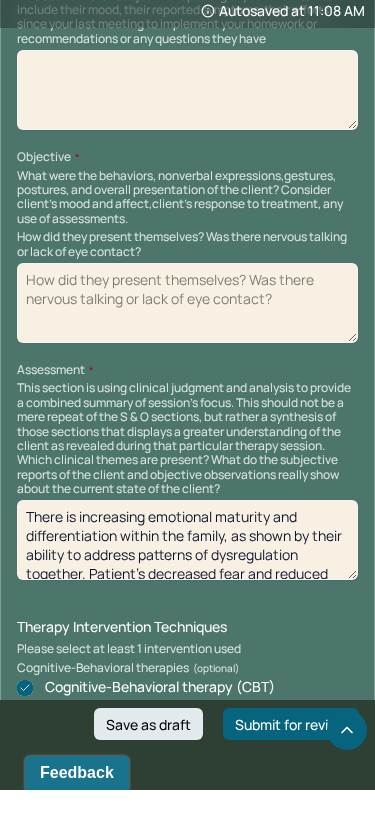 scroll, scrollTop: 1962, scrollLeft: 0, axis: vertical 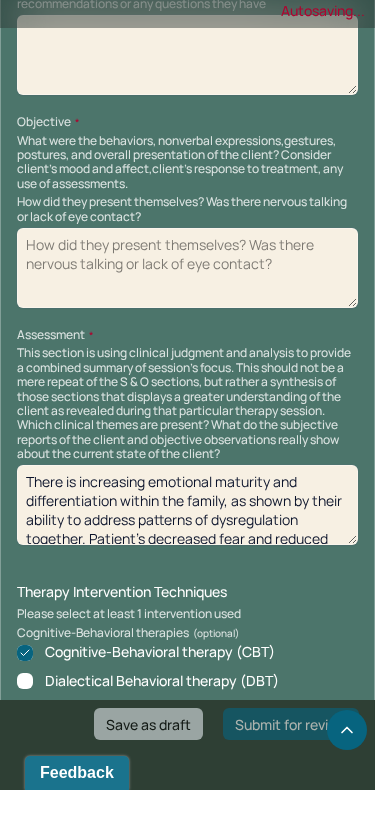 type 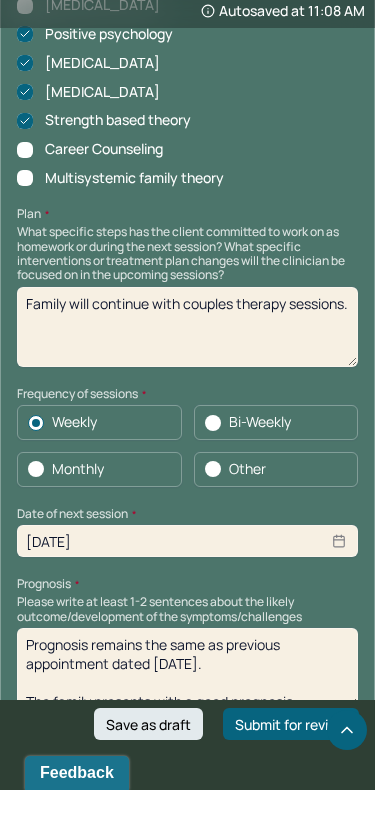scroll, scrollTop: 3211, scrollLeft: 0, axis: vertical 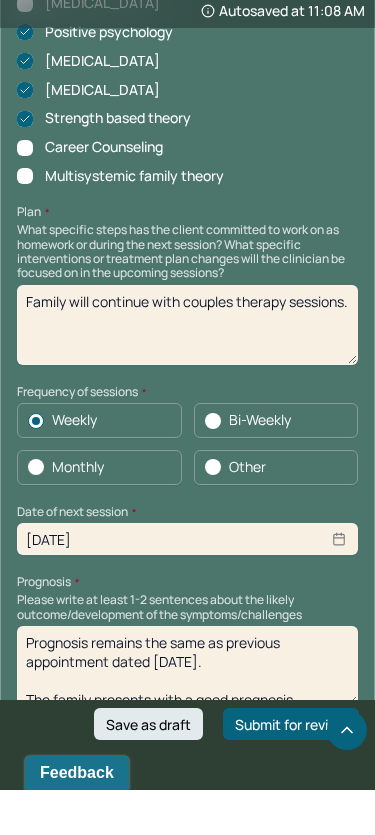 type 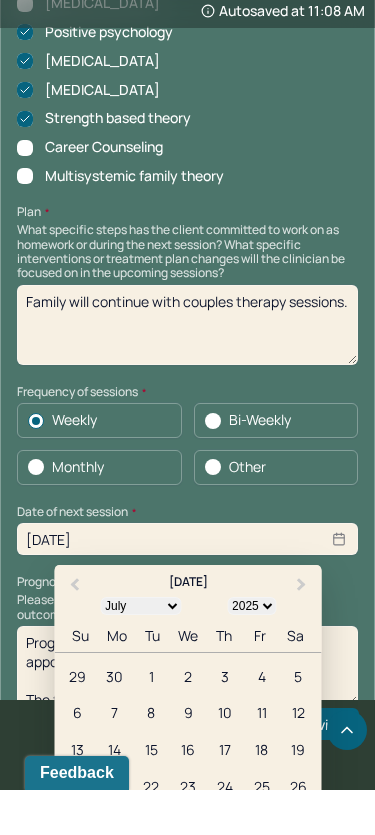 click on "[DATE]" at bounding box center (187, 584) 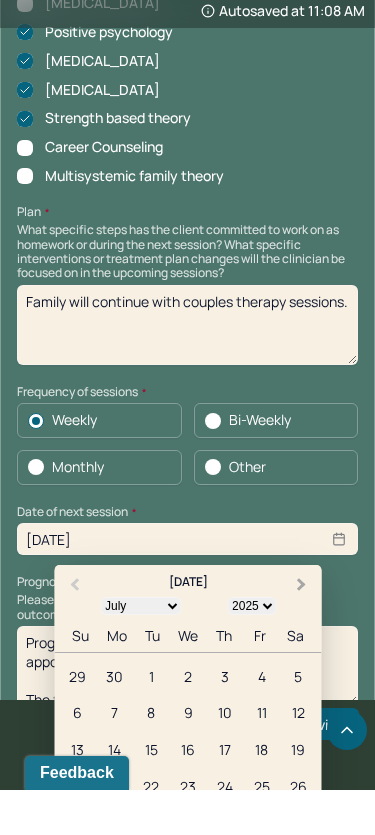 click on "Next Month" at bounding box center [302, 630] 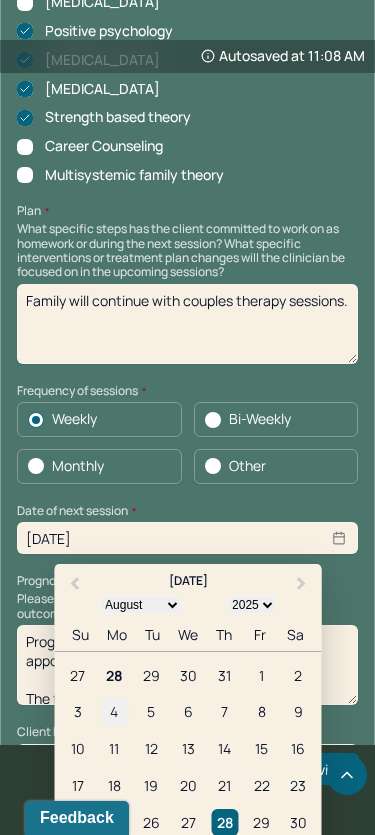 click on "4" at bounding box center (114, 712) 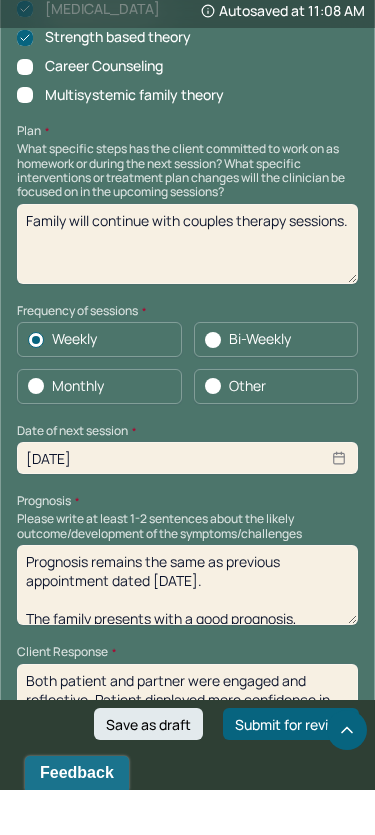 scroll, scrollTop: 3307, scrollLeft: 0, axis: vertical 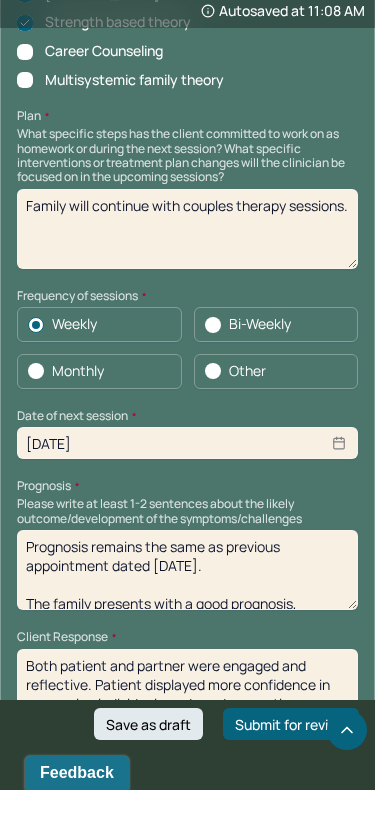 click on "Prognosis remains the same as previous appointment dated [DATE].
The family presents with a good prognosis, supported by their growing awareness of how anxiety and depressive symptoms impact their individual and relational dynamics. They show a willingness to engage in therapeutic work and are likely to benefit from ongoing CBT and [MEDICAL_DATA] focused on identifying emotional triggers, improving communication, and developing effective coping strategies. With continued commitment, they are well-positioned to make meaningful progress in symptom management and relationship functioning." at bounding box center [187, 615] 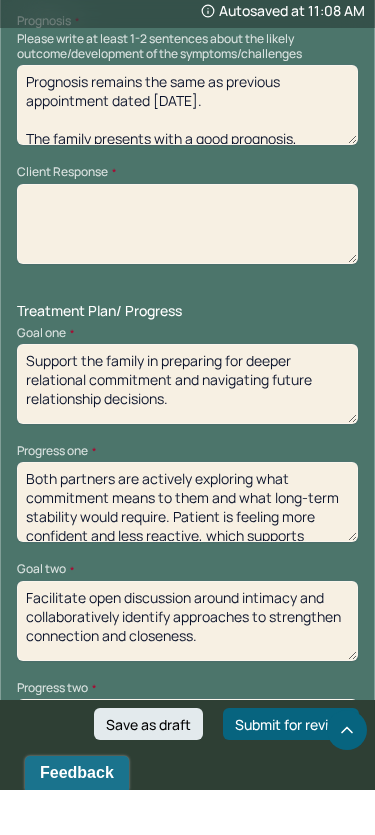 scroll, scrollTop: 3774, scrollLeft: 0, axis: vertical 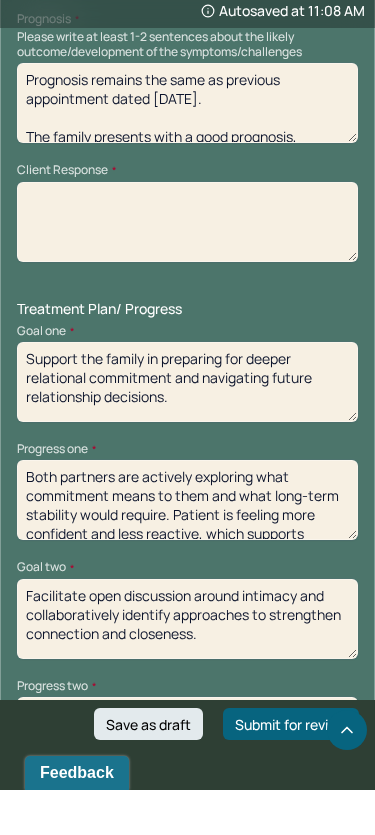 type 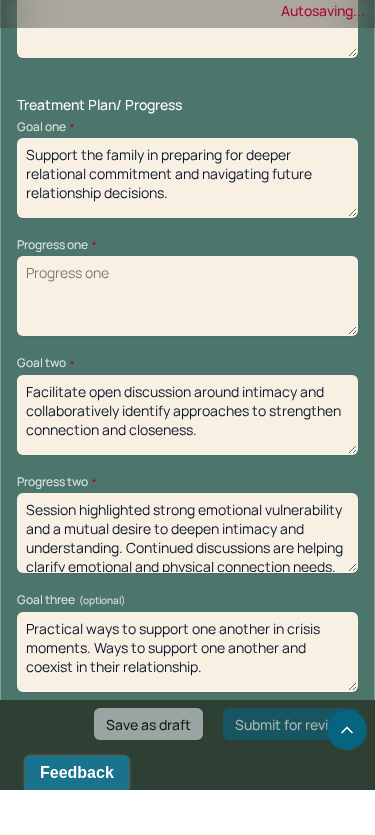 scroll, scrollTop: 3978, scrollLeft: 0, axis: vertical 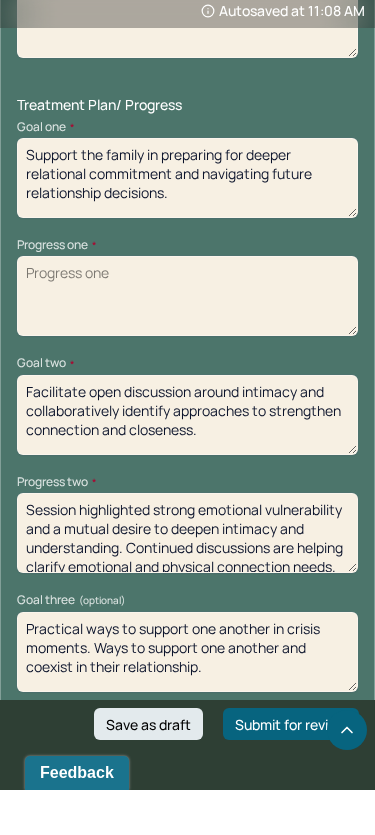 type on "\" 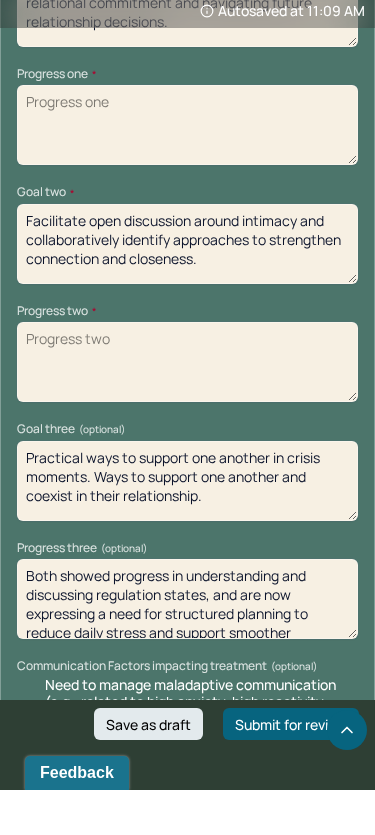 scroll, scrollTop: 4222, scrollLeft: 0, axis: vertical 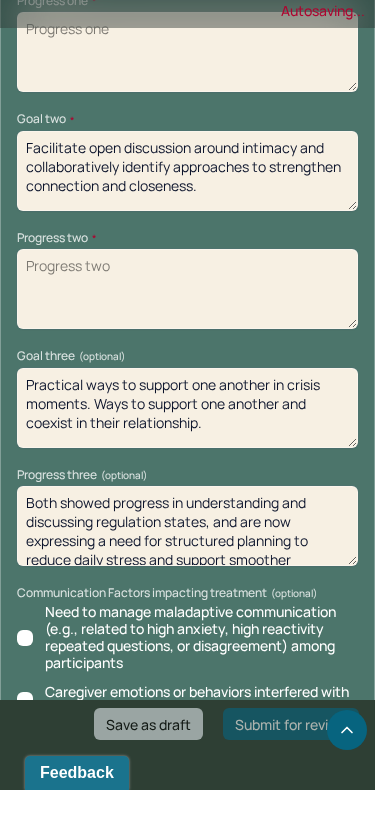 type 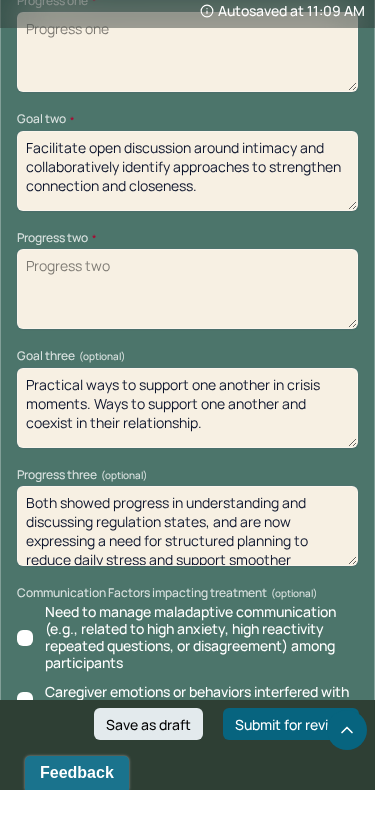 click on "Both showed progress in understanding and discussing regulation states, and are now expressing a need for structured planning to reduce daily stress and support smoother coexistence." at bounding box center (187, 571) 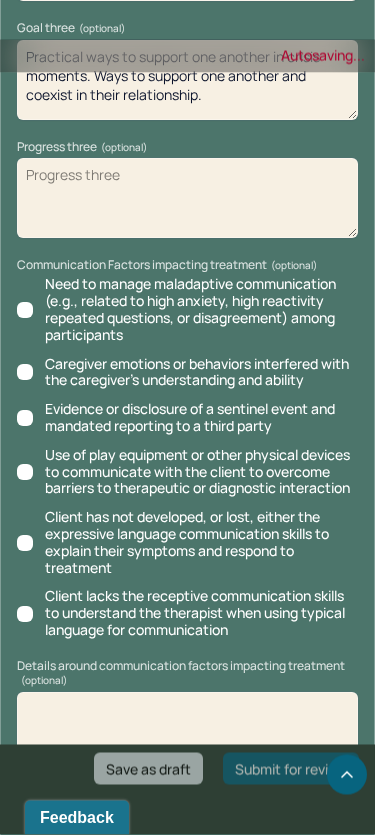 type 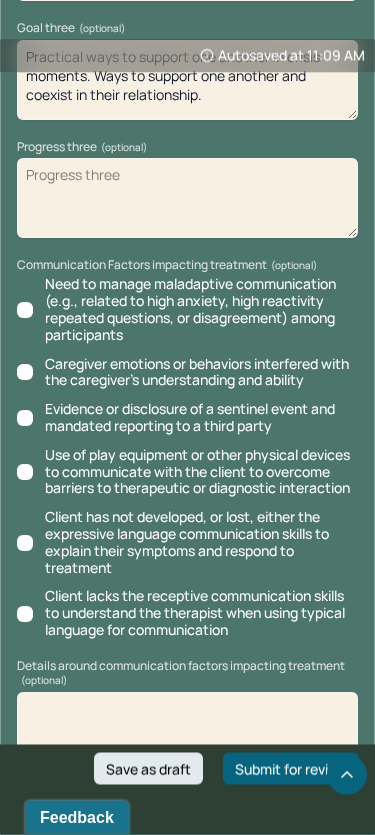 click at bounding box center [187, 897] 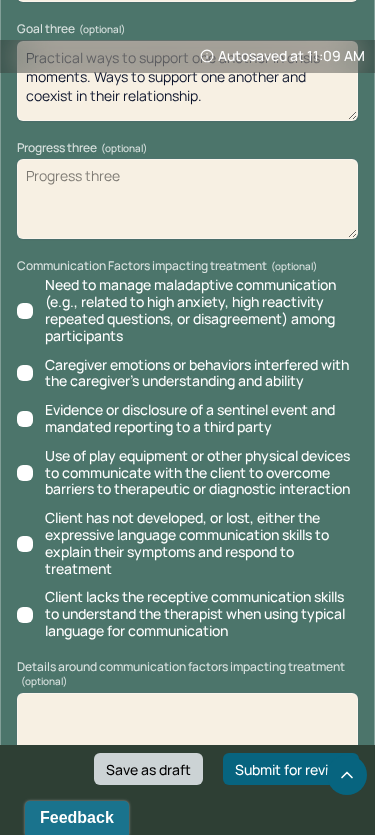 type on "SA" 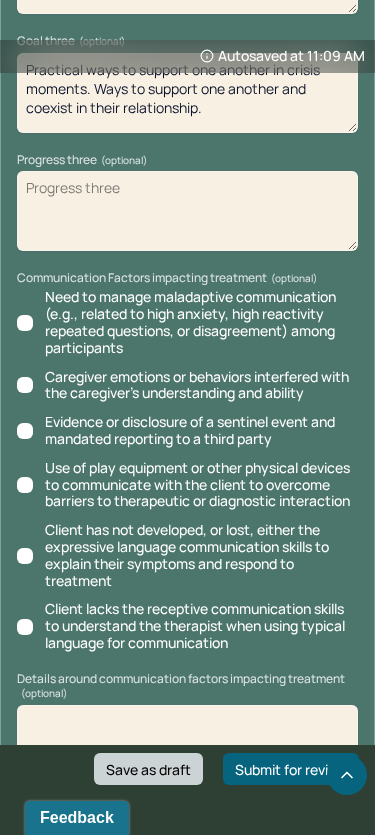 scroll, scrollTop: 4583, scrollLeft: 0, axis: vertical 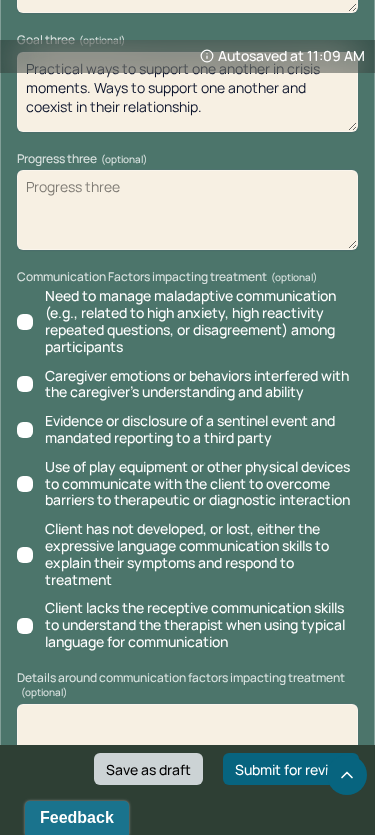 click on "Save as draft" at bounding box center (148, 769) 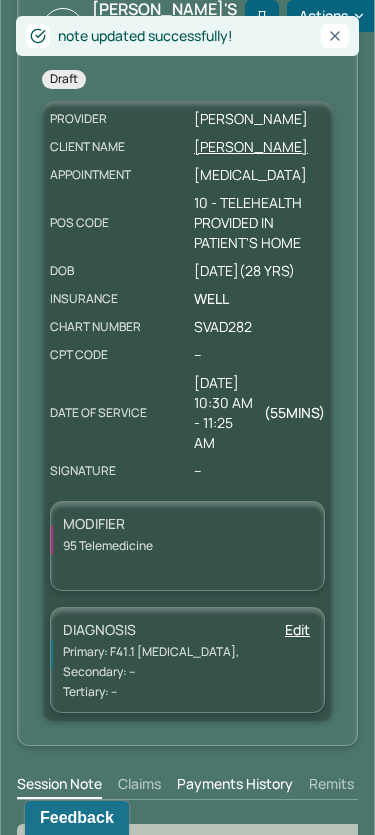 scroll, scrollTop: 0, scrollLeft: 0, axis: both 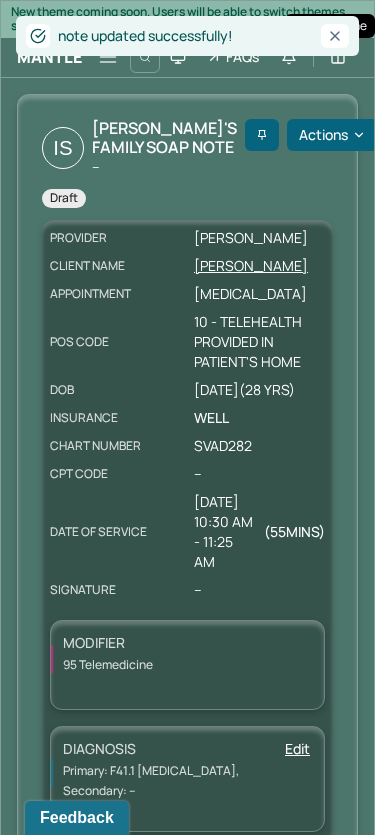 click on "Select theme Select theme" at bounding box center (330, 26) 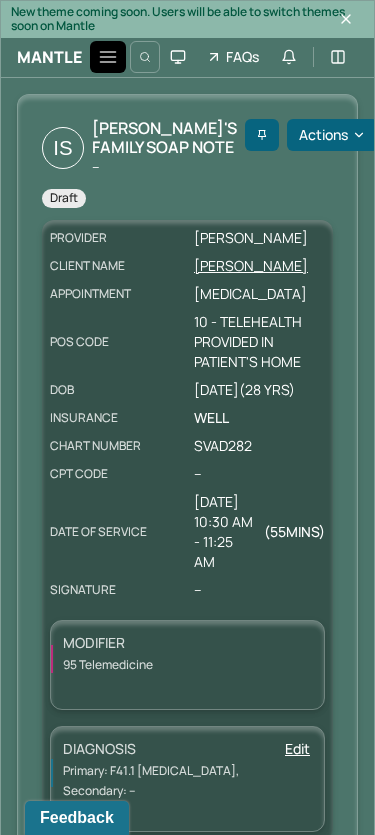 click 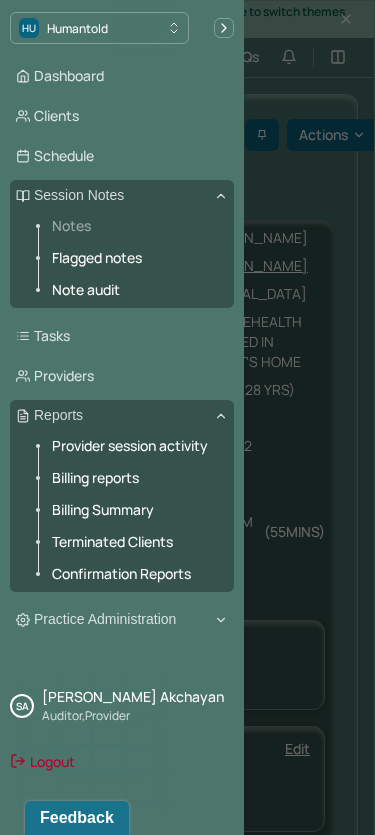 click on "Notes" at bounding box center (135, 226) 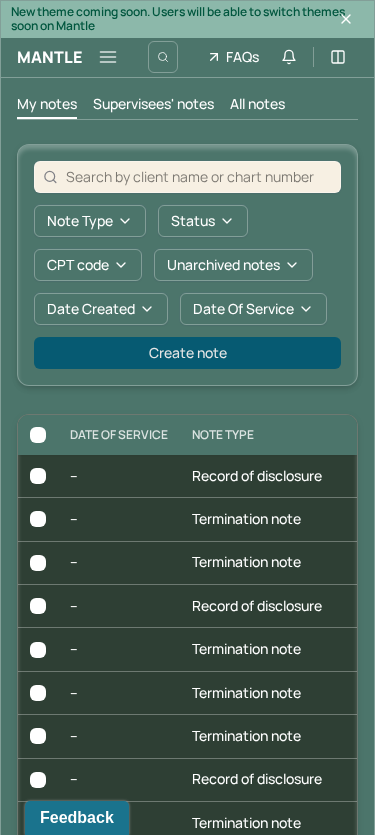 click on "Create note" at bounding box center (187, 353) 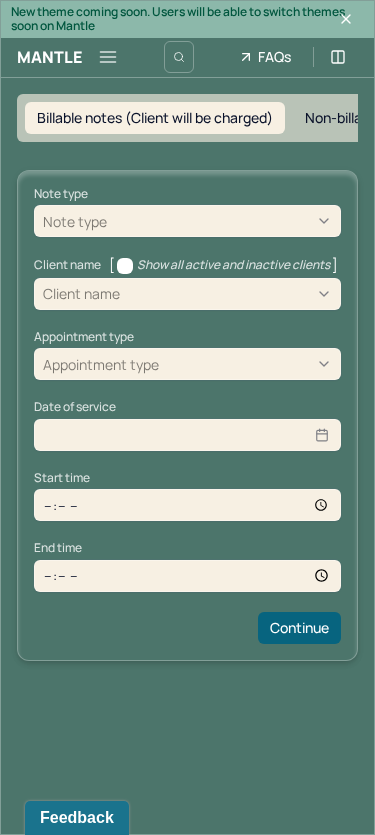 click at bounding box center (221, 221) 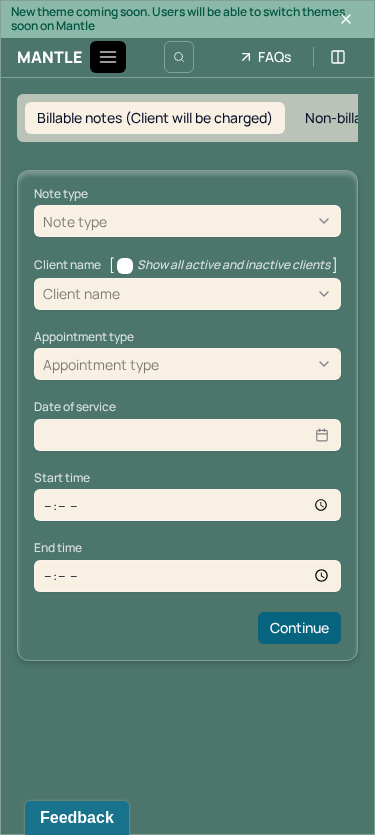 click 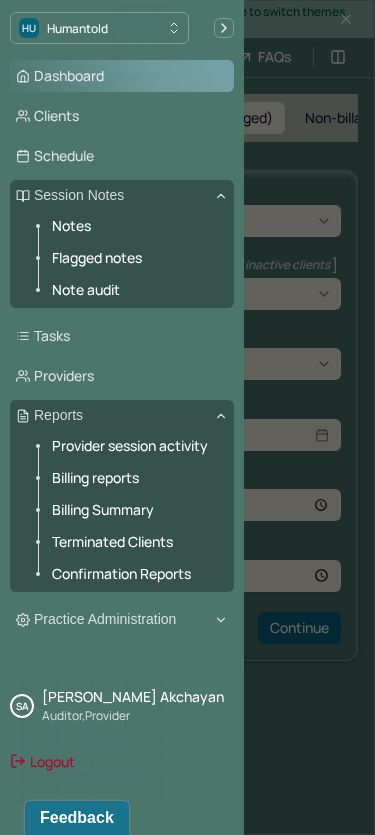 click on "Dashboard" at bounding box center (122, 76) 